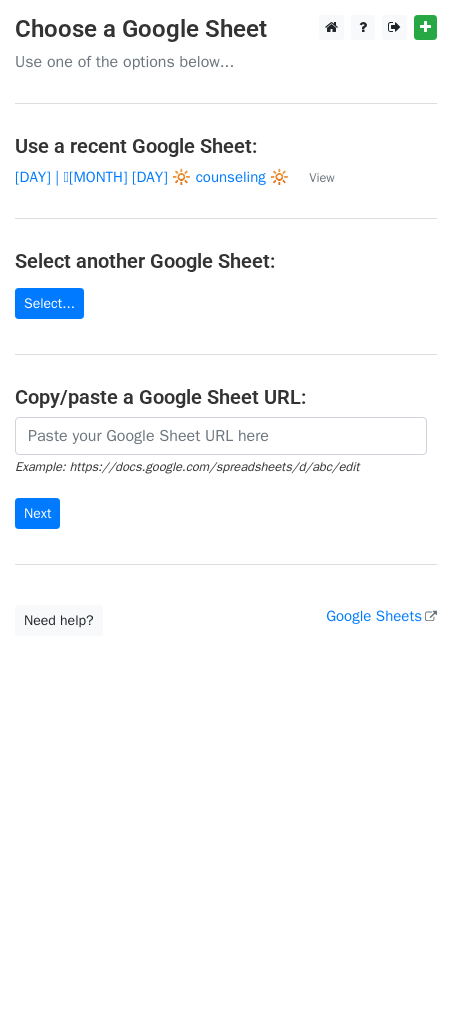 scroll, scrollTop: 0, scrollLeft: 0, axis: both 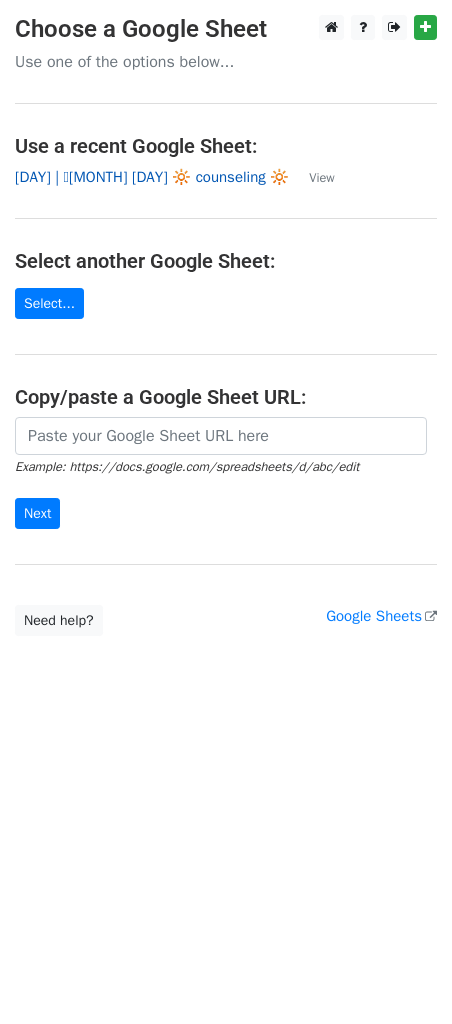 click on "28 | 🩷JULY 10 🔆 counseling 🔆" at bounding box center (152, 177) 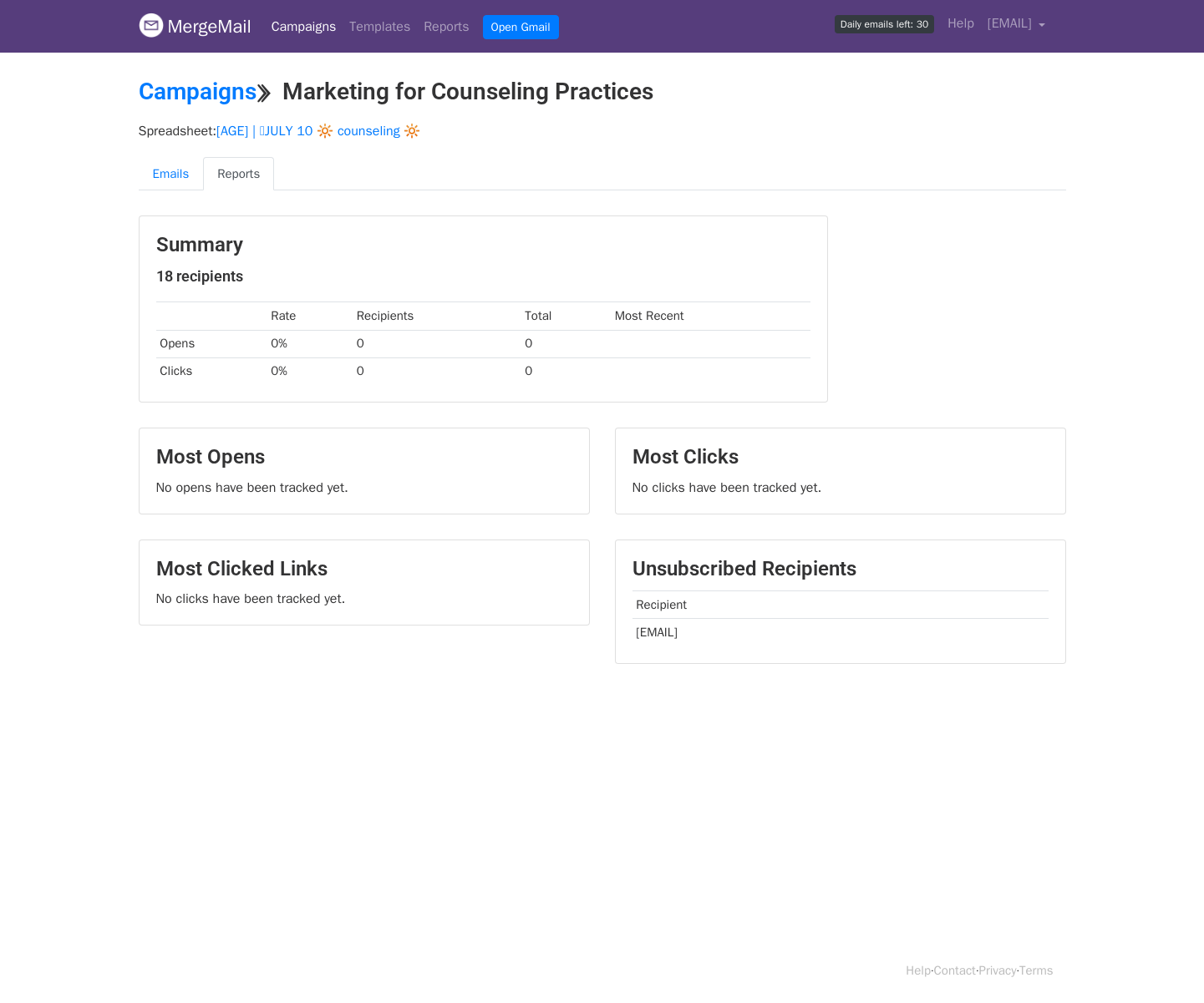 scroll, scrollTop: 0, scrollLeft: 0, axis: both 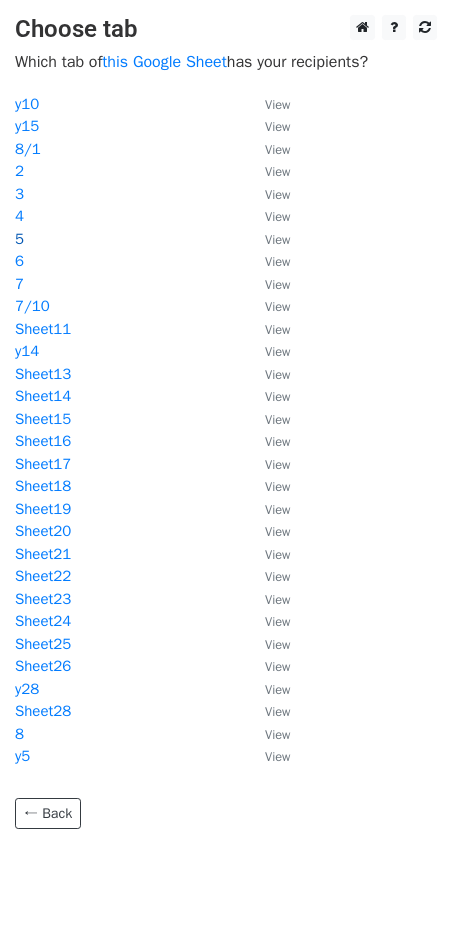 click on "5" at bounding box center [19, 239] 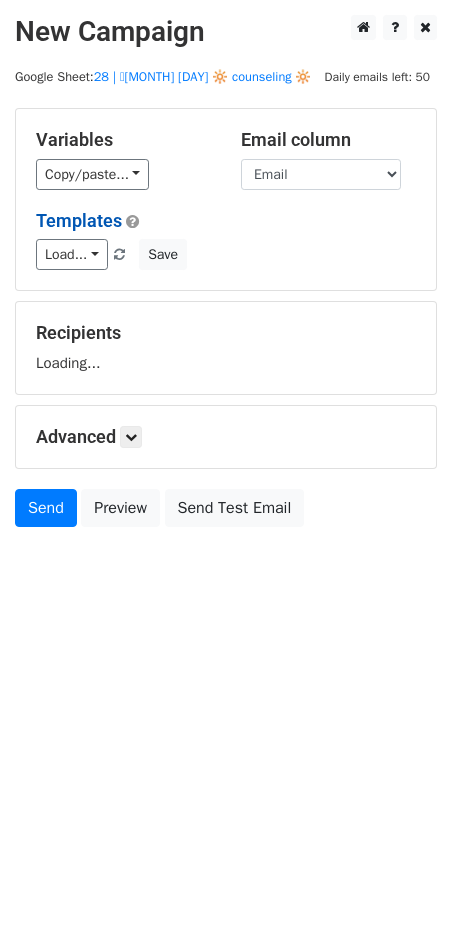 scroll, scrollTop: 0, scrollLeft: 0, axis: both 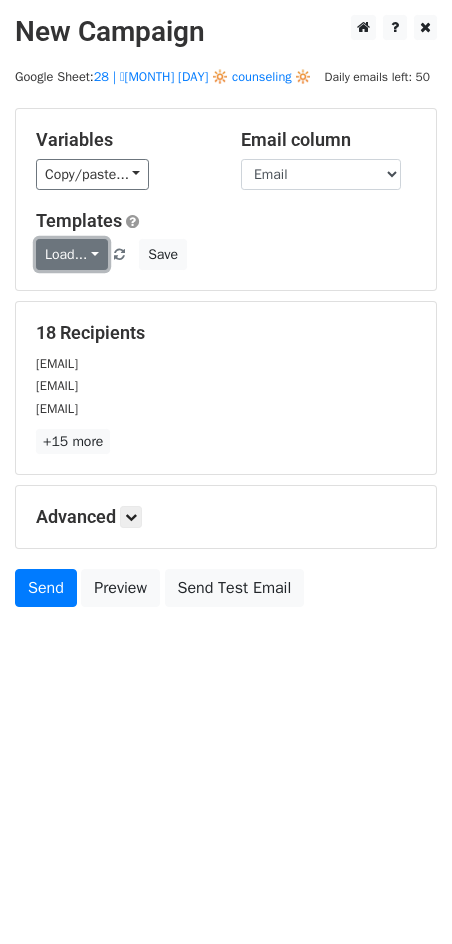 click on "Load..." at bounding box center (72, 254) 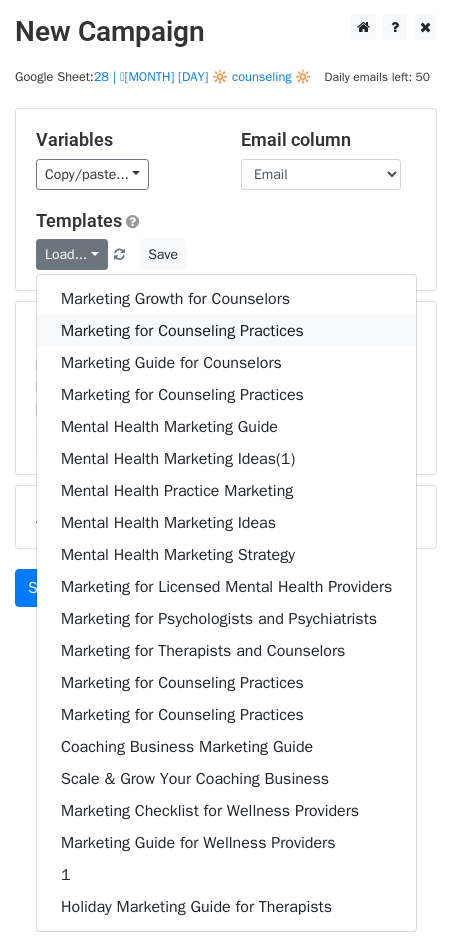 click on "Marketing for Counseling Practices" at bounding box center [226, 331] 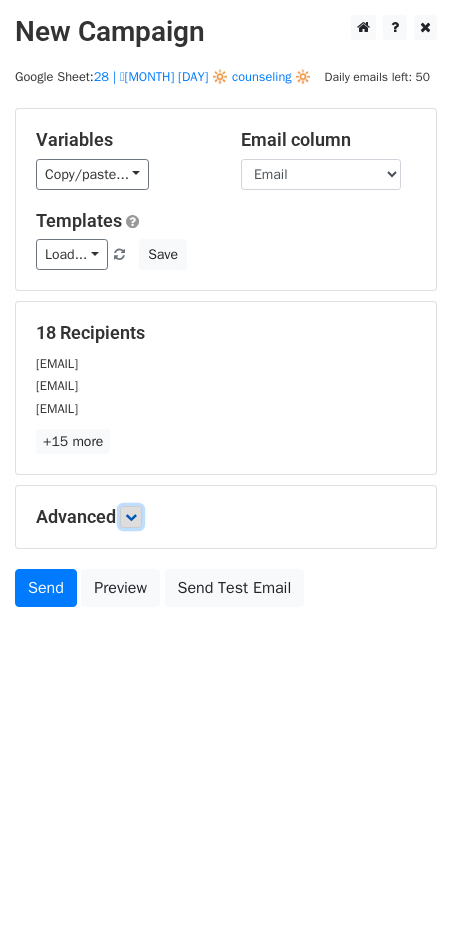 click at bounding box center [131, 517] 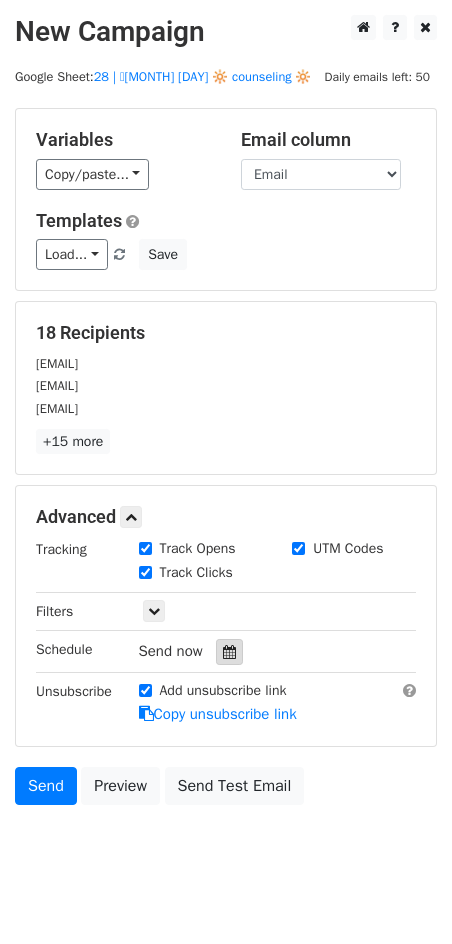 click at bounding box center (229, 652) 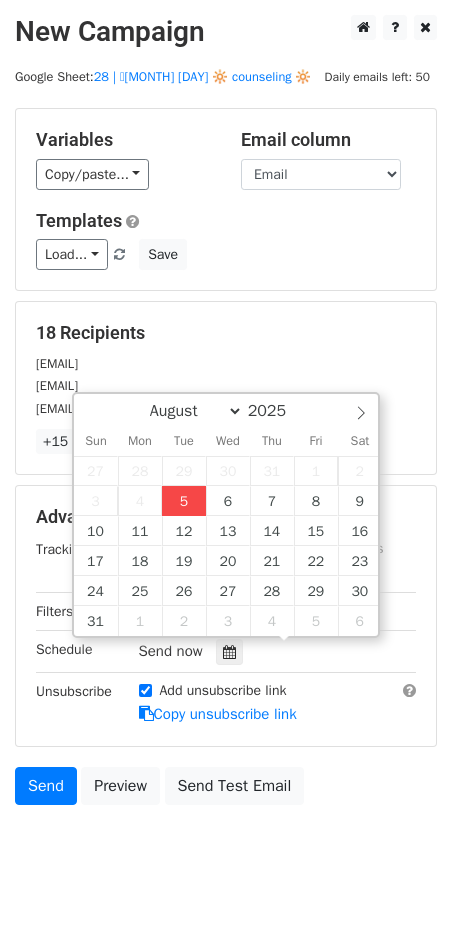 type on "2025-08-05 12:49" 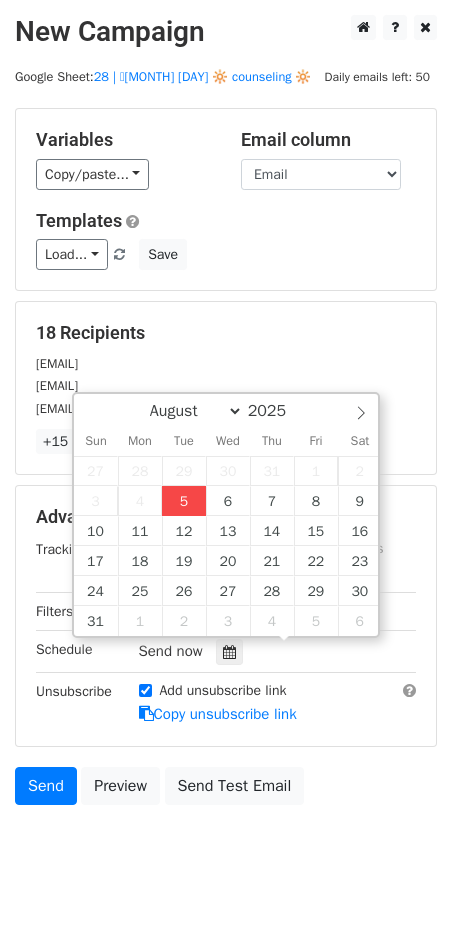 type on "49" 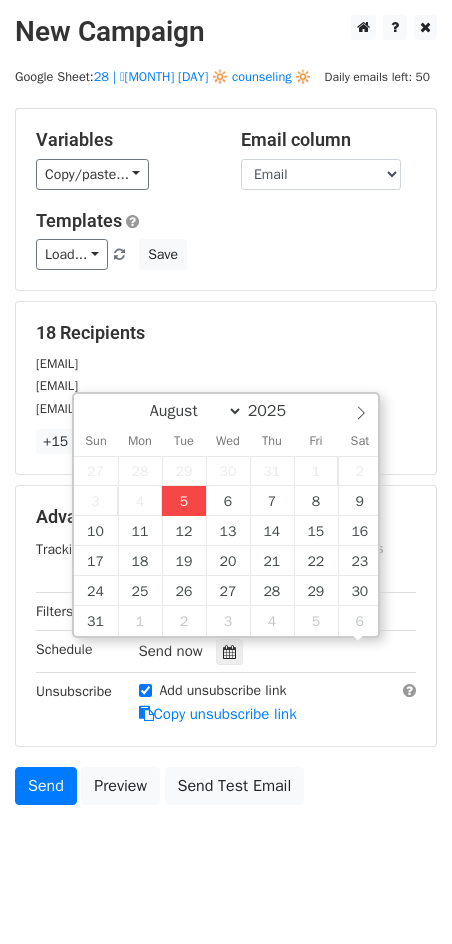 scroll, scrollTop: 1, scrollLeft: 0, axis: vertical 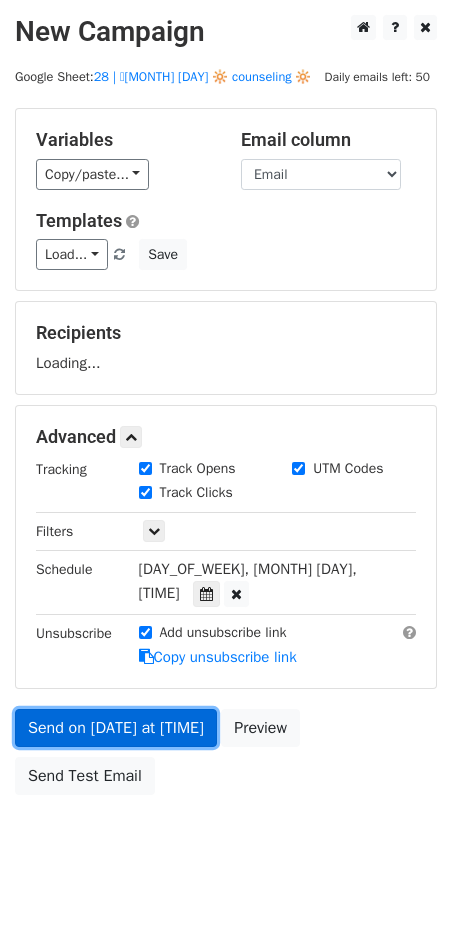 click on "Send on Aug 5 at 12:49pm" at bounding box center [116, 728] 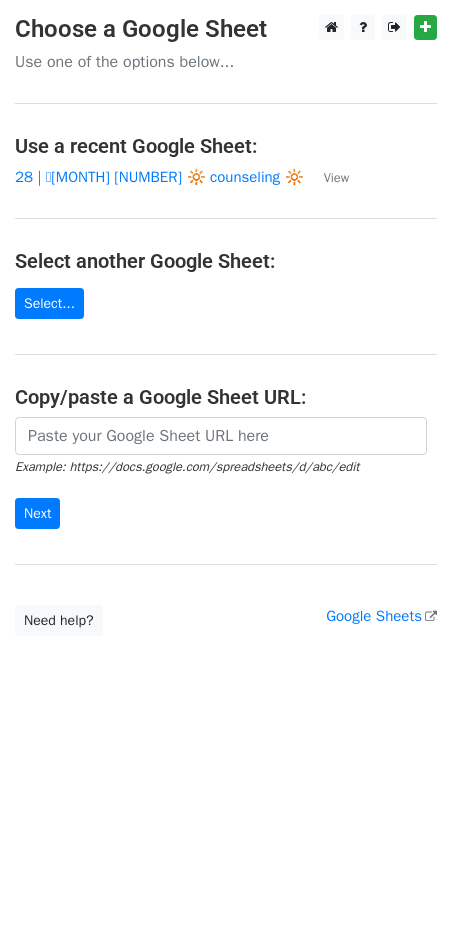 scroll, scrollTop: 0, scrollLeft: 0, axis: both 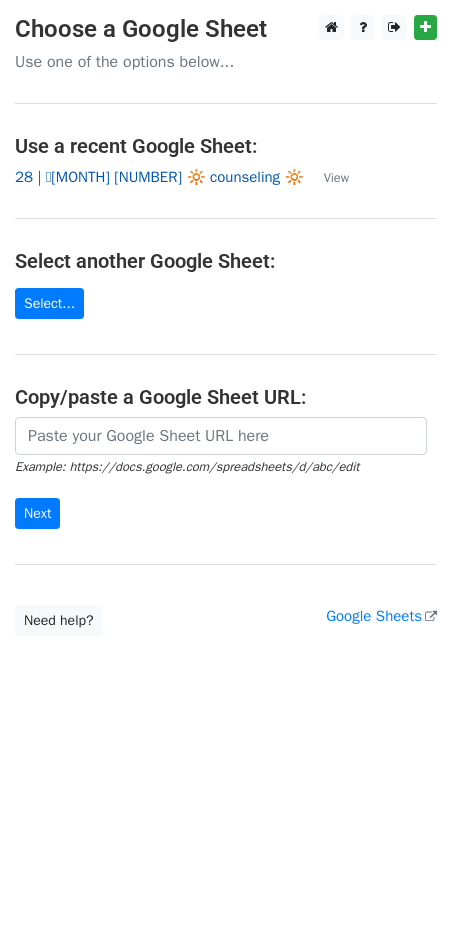 click on "28 | 🩷JULY 10 🔆 counseling 🔆" at bounding box center (159, 177) 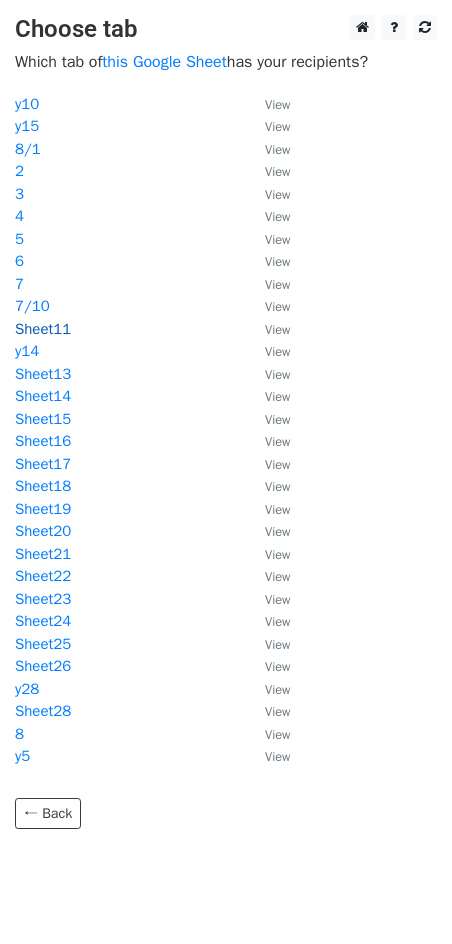 scroll, scrollTop: 0, scrollLeft: 0, axis: both 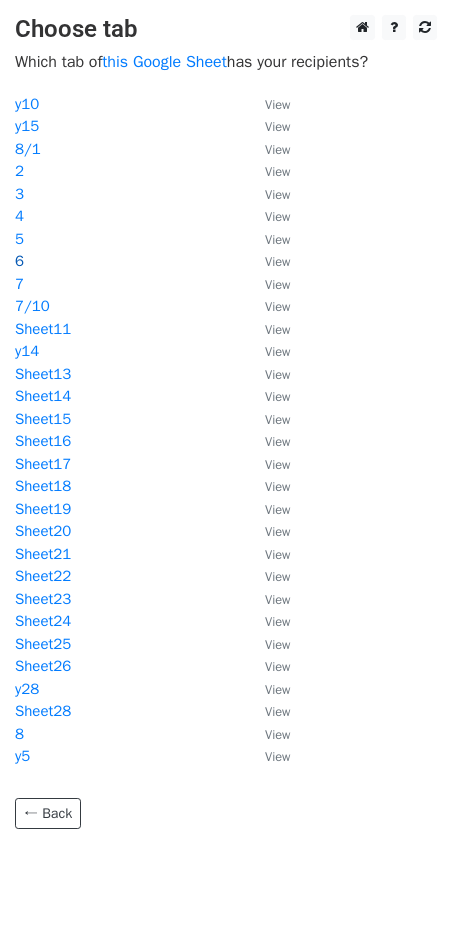 click on "6" at bounding box center [19, 261] 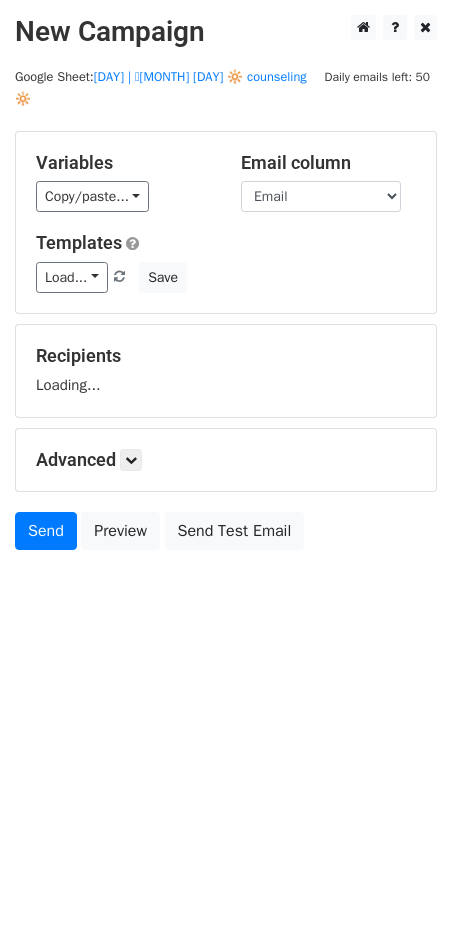 scroll, scrollTop: 0, scrollLeft: 0, axis: both 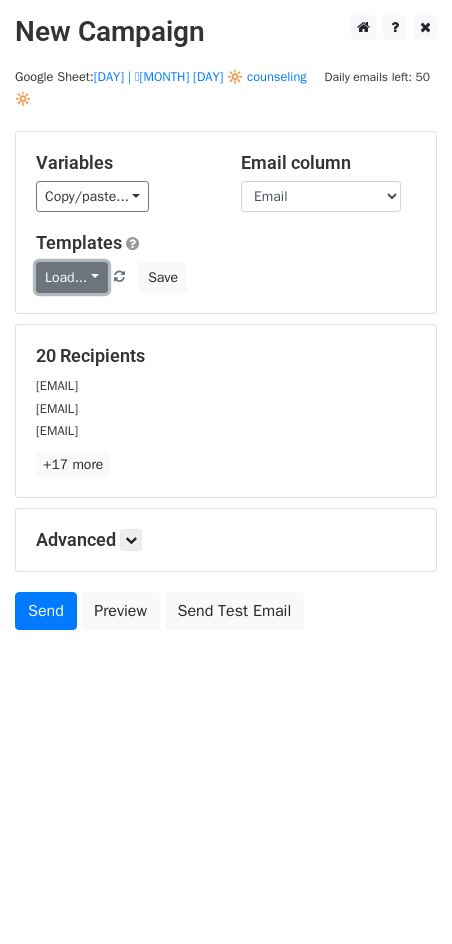 click on "Load..." at bounding box center [72, 277] 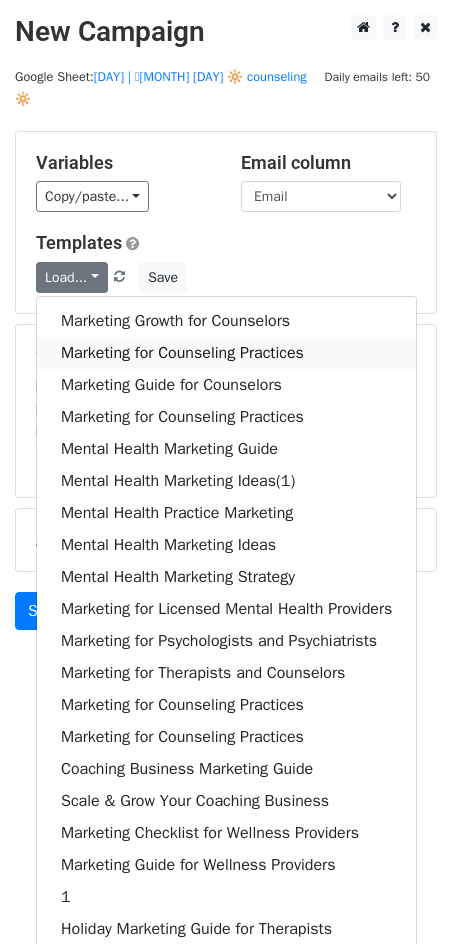 click on "Marketing for Counseling Practices" at bounding box center (226, 353) 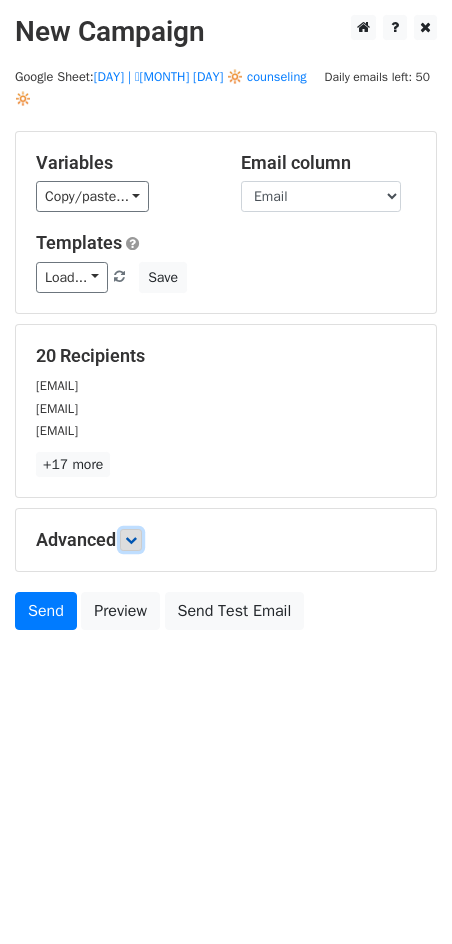 click at bounding box center [131, 540] 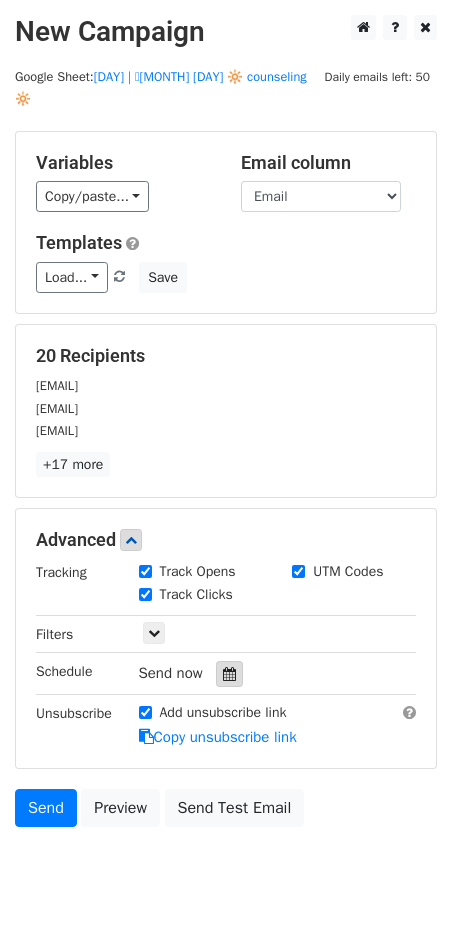 click at bounding box center [229, 674] 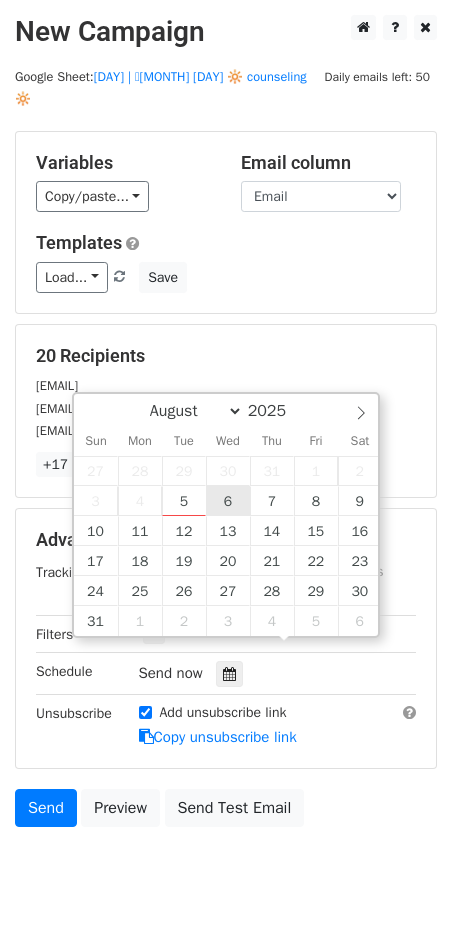 type on "2025-08-06 12:00" 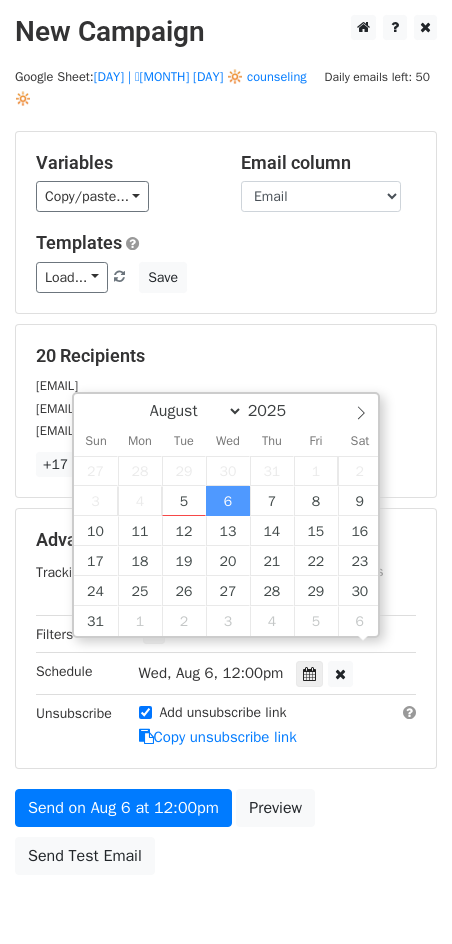 scroll, scrollTop: 1, scrollLeft: 0, axis: vertical 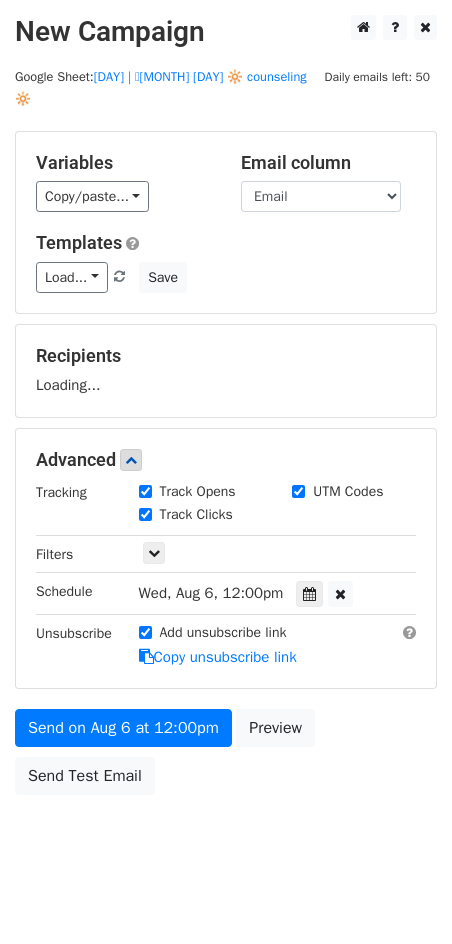 click on "Variables
Copy/paste...
{{Name}}
{{Email}}
Email column
Name
Email
Templates
Load...
Marketing Growth for Counselors
Marketing for Counseling Practices
Marketing Guide for Counselors
Marketing for Counseling Practices
Mental Health Marketing Guide
Mental Health Marketing Ideas(1)
Mental Health Practice Marketing
Mental Health Marketing Ideas
Mental Health Marketing Strategy
Marketing for Licensed Mental Health Providers
Marketing for Psychologists and Psychiatrists
Marketing for Therapists and Counselors
Marketing for Counseling Practices
Marketing for Counseling Practices
Coaching Business Marketing Guide
Scale & Grow Your Coaching Business
Marketing Checklist for Wellness Providers
Marketing Guide for Wellness Providers
1
Holiday Marketing Guide for Therapists
Save
Recipients Loading...
Advanced
Tracking
Track Opens" at bounding box center (226, 468) 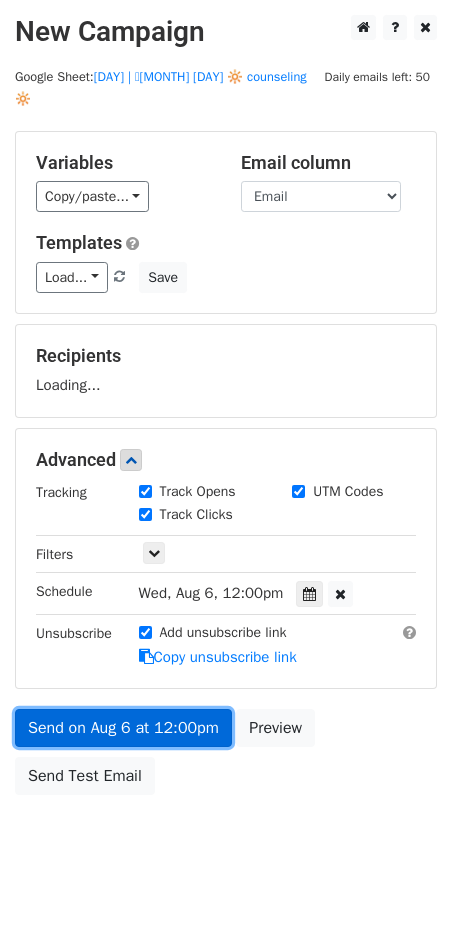 click on "Send on Aug 6 at 12:00pm" at bounding box center (123, 728) 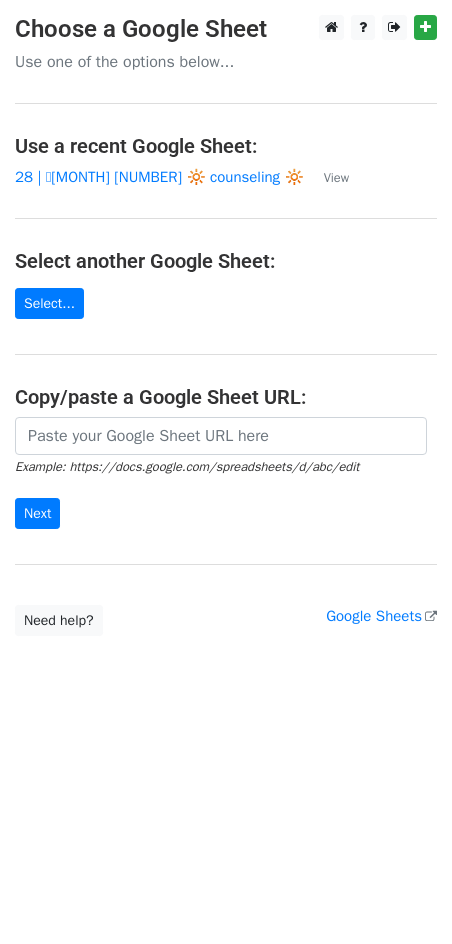 scroll, scrollTop: 0, scrollLeft: 0, axis: both 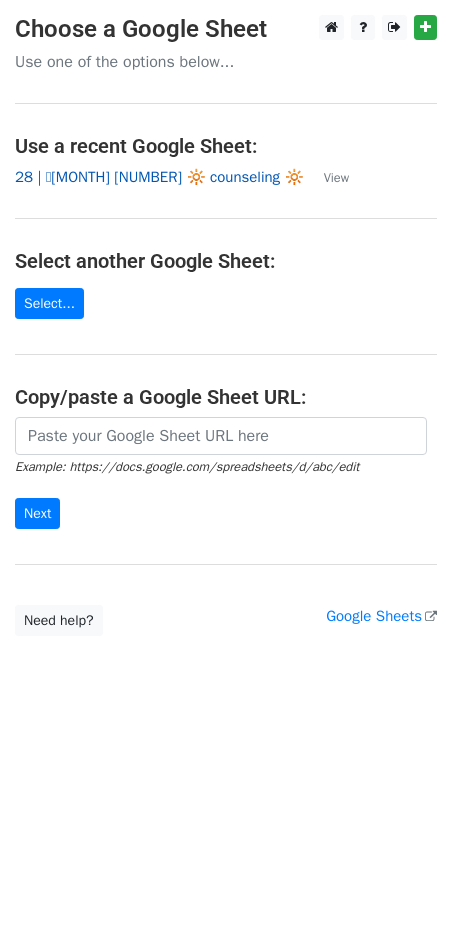 click on "28 | 🩷[MONTH] [NUMBER] 🔆 counseling 🔆" at bounding box center (159, 177) 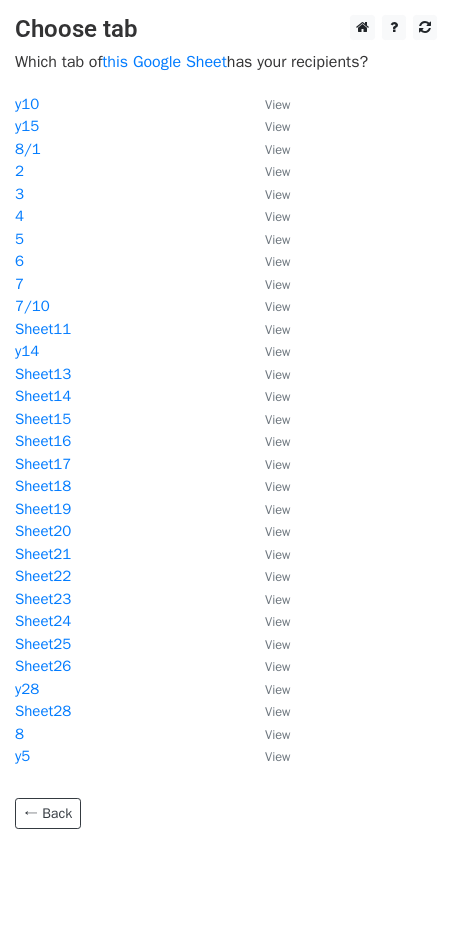 scroll, scrollTop: 0, scrollLeft: 0, axis: both 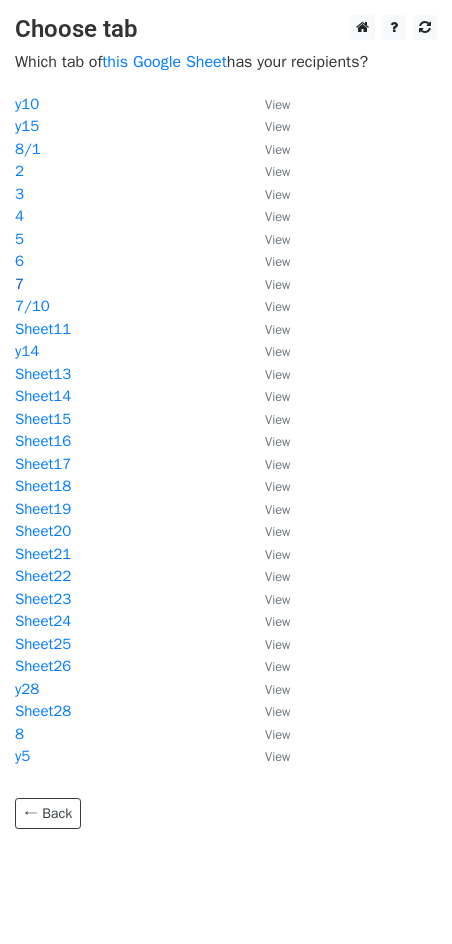 click on "7" at bounding box center (19, 284) 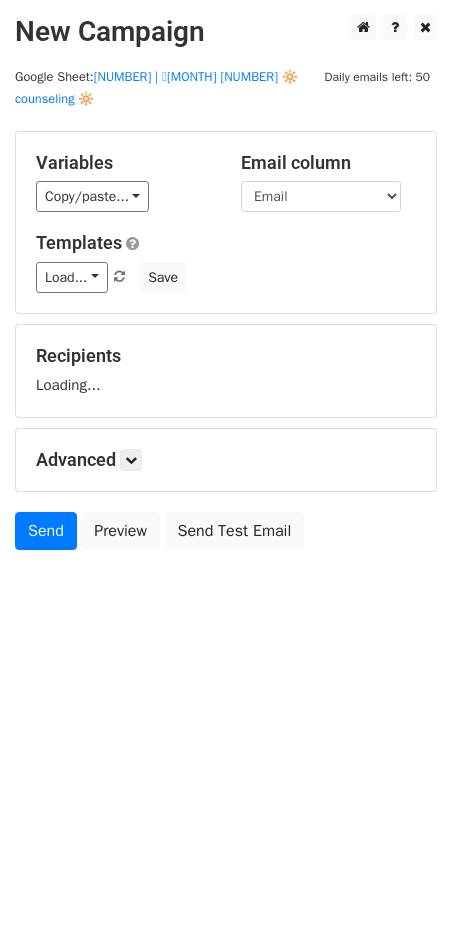 scroll, scrollTop: 0, scrollLeft: 0, axis: both 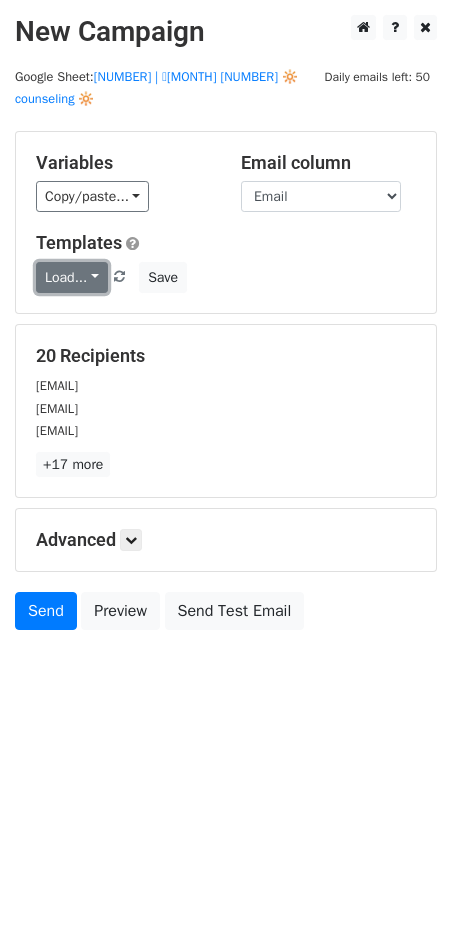 click on "Load..." at bounding box center (72, 277) 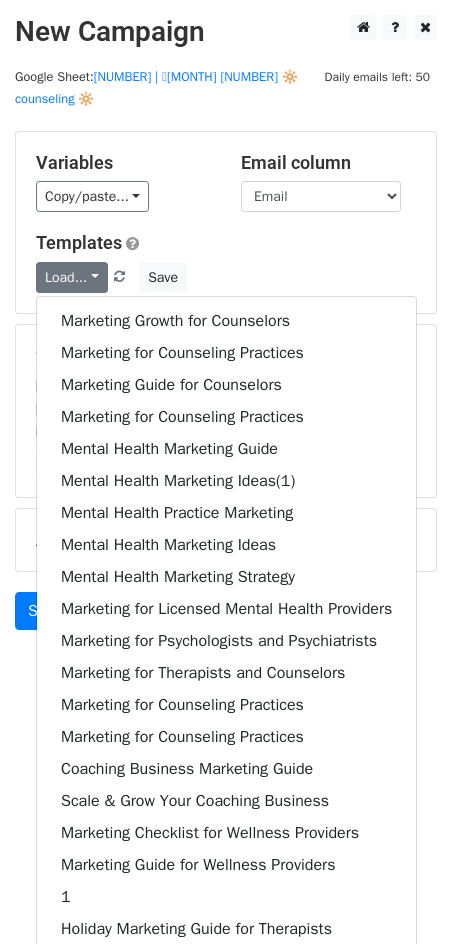 click on "Marketing Growth for Counselors
Marketing for Counseling Practices
Marketing Guide for Counselors
Marketing for Counseling Practices
Mental Health Marketing Guide
Mental Health Marketing Ideas(1)
Mental Health Practice Marketing
Mental Health Marketing Ideas
Mental Health Marketing Strategy
Marketing for Licensed Mental Health Providers
Marketing for Psychologists and Psychiatrists
Marketing for Therapists and Counselors
Marketing for Counseling Practices
Marketing for Counseling Practices
Coaching Business Marketing Guide
Scale & Grow Your Coaching Business
Marketing Checklist for Wellness Providers
Marketing Guide for Wellness Providers
1
Holiday Marketing Guide for Therapists" at bounding box center [226, 625] 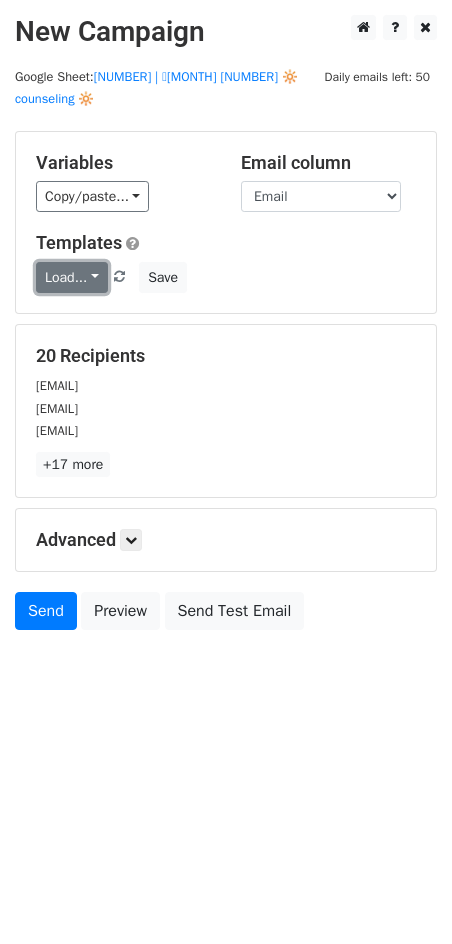 click on "Load..." at bounding box center [72, 277] 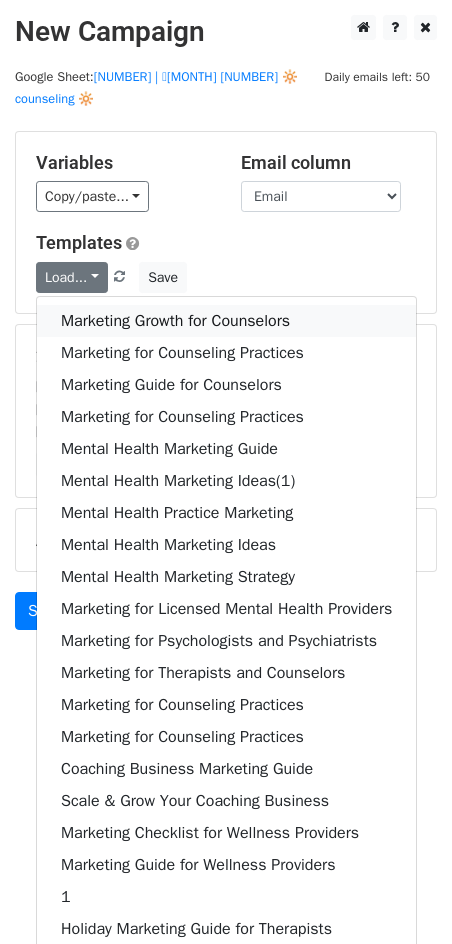 click on "Marketing Growth for Counselors" at bounding box center [226, 321] 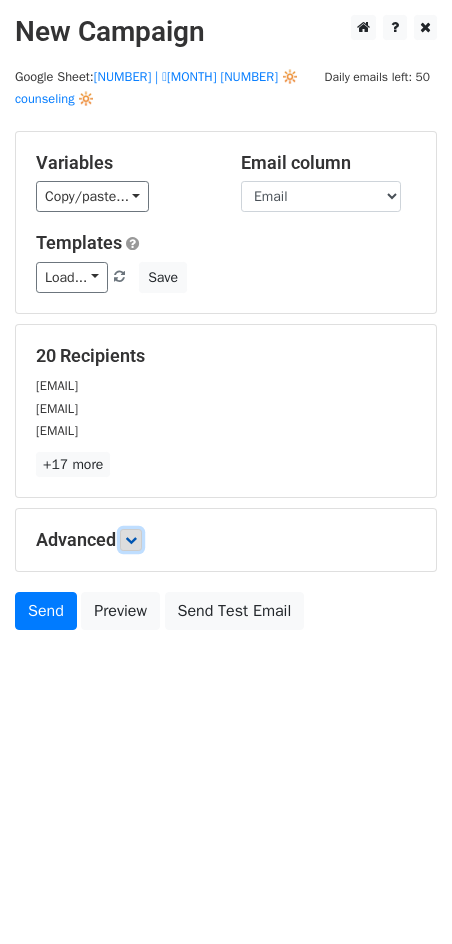 click at bounding box center (131, 540) 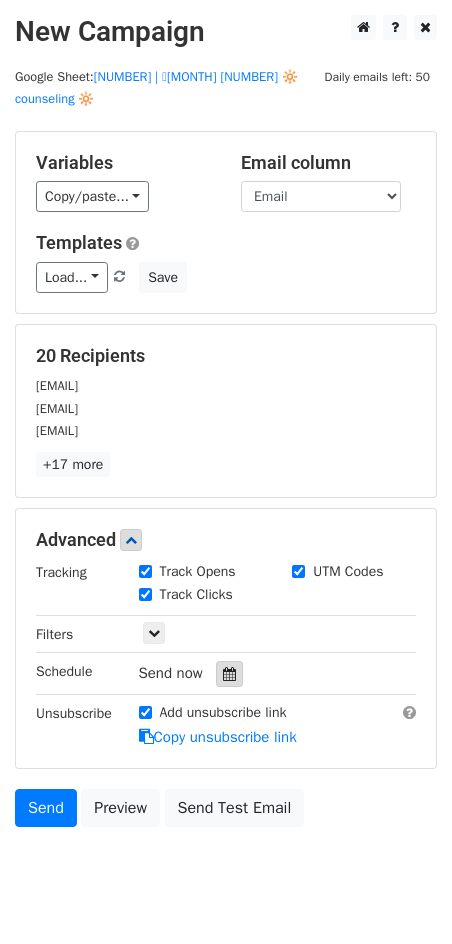 click at bounding box center (229, 674) 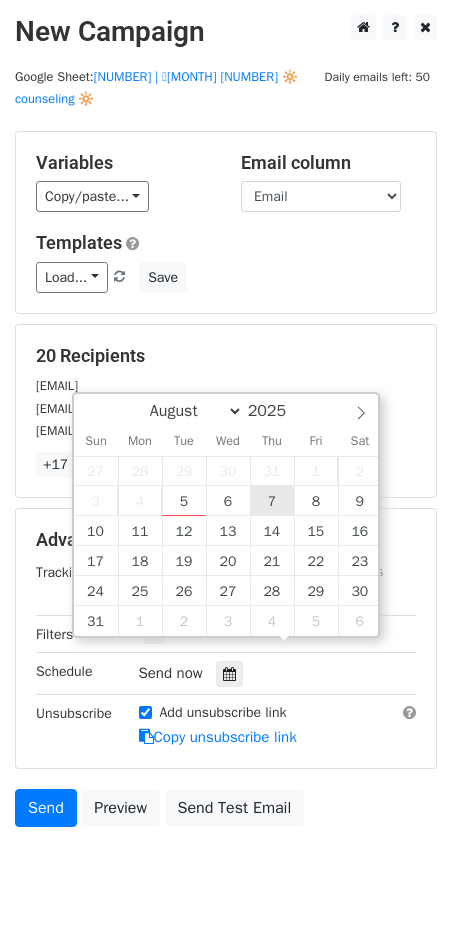 type on "2025-08-07 12:00" 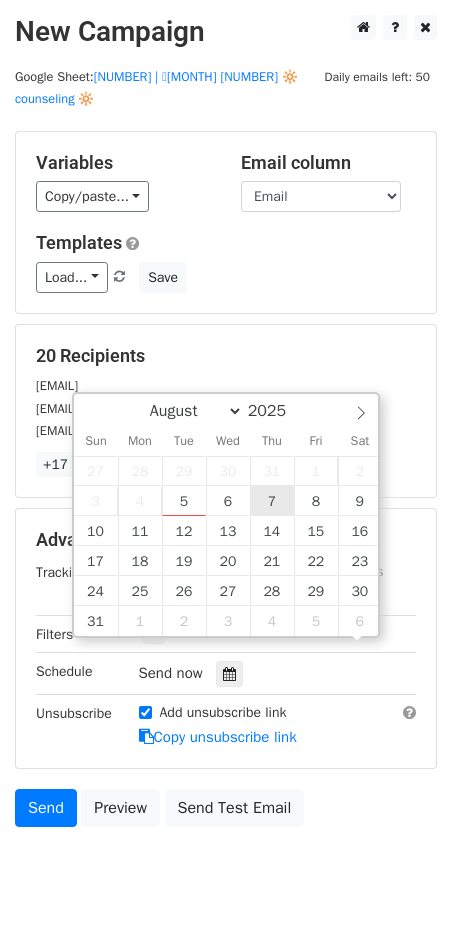 scroll, scrollTop: 1, scrollLeft: 0, axis: vertical 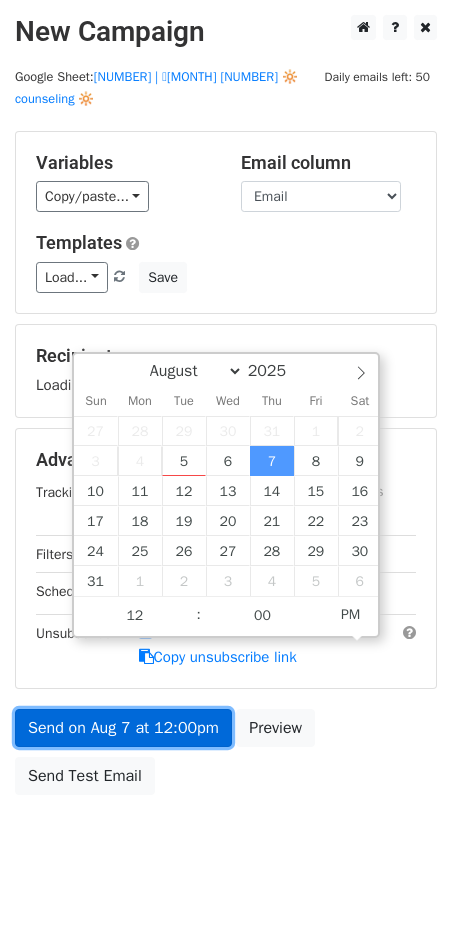 click on "Send on Aug 7 at 12:00pm" at bounding box center [123, 728] 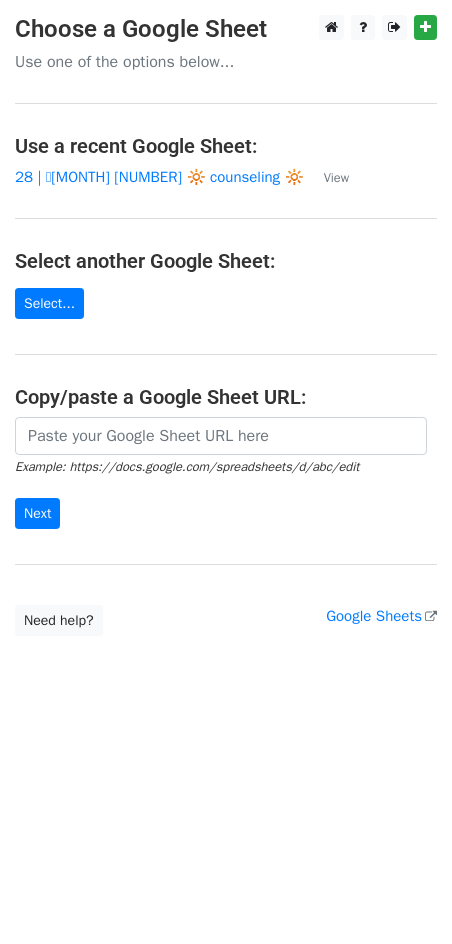 scroll, scrollTop: 0, scrollLeft: 0, axis: both 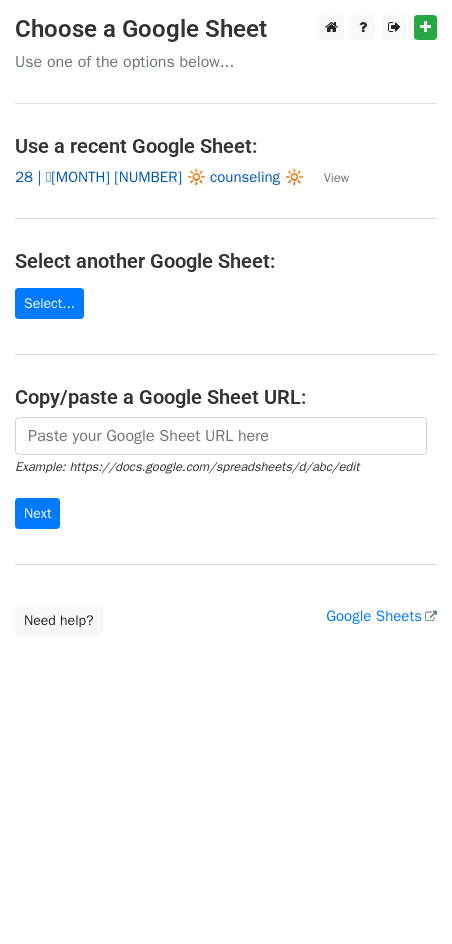 click on "28 | 🩷[MONTH] [NUMBER] 🔆 counseling 🔆" at bounding box center [159, 177] 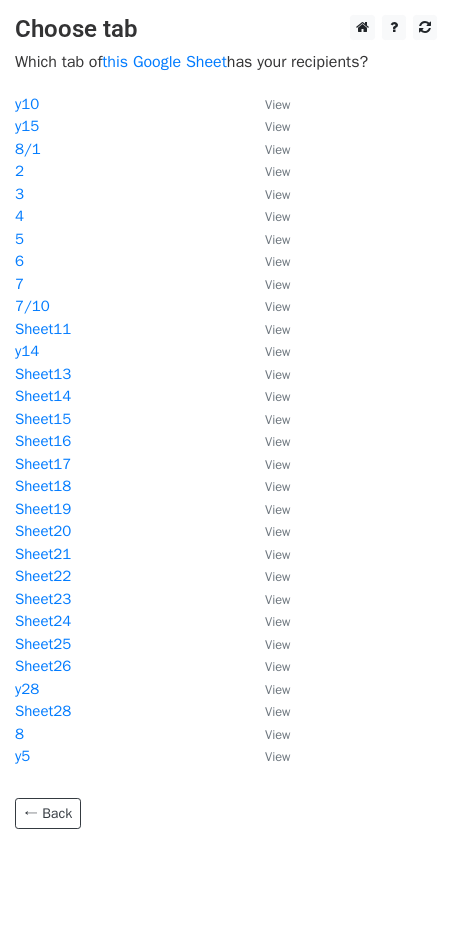 scroll, scrollTop: 0, scrollLeft: 0, axis: both 